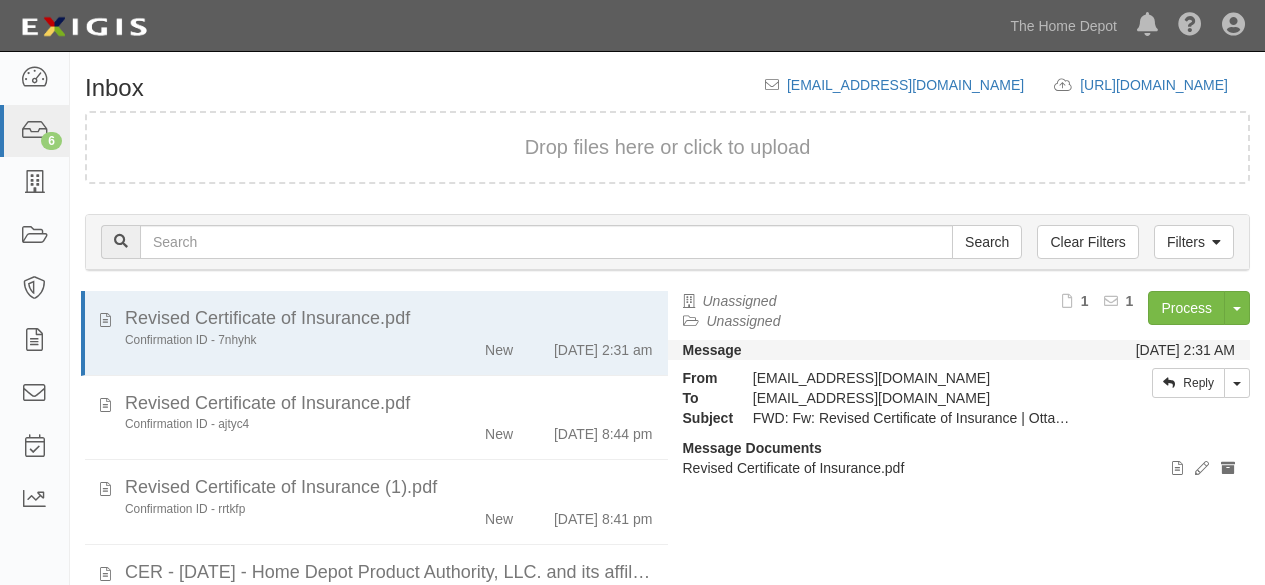 scroll, scrollTop: 76, scrollLeft: 0, axis: vertical 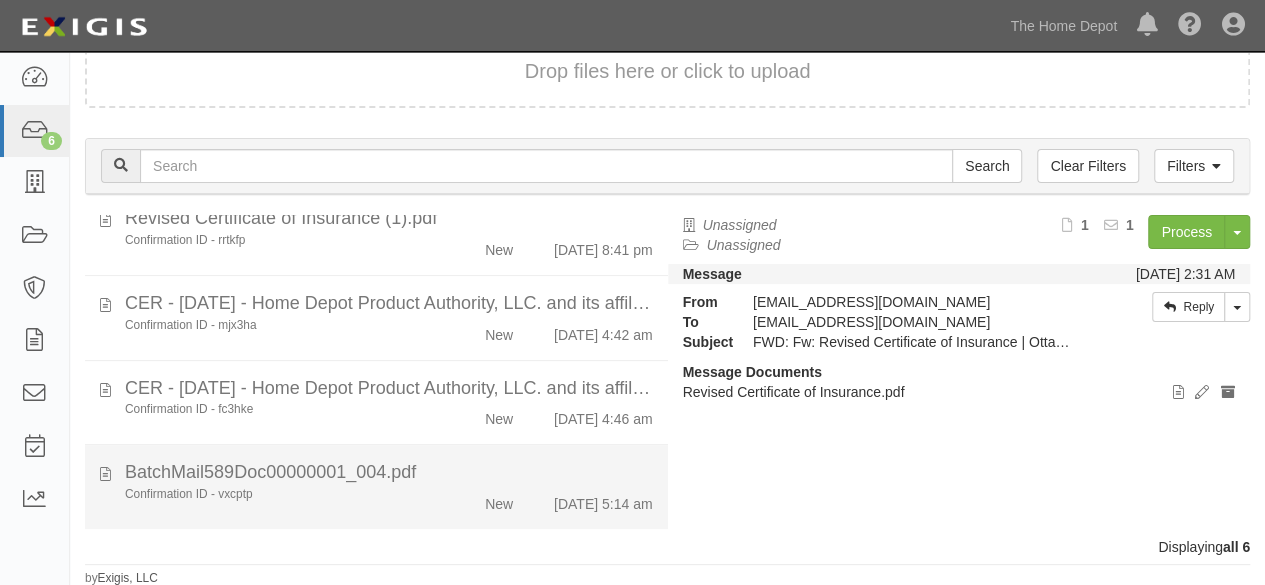click on "Confirmation ID - vxcptp
New
7/3/25 5:14 am" 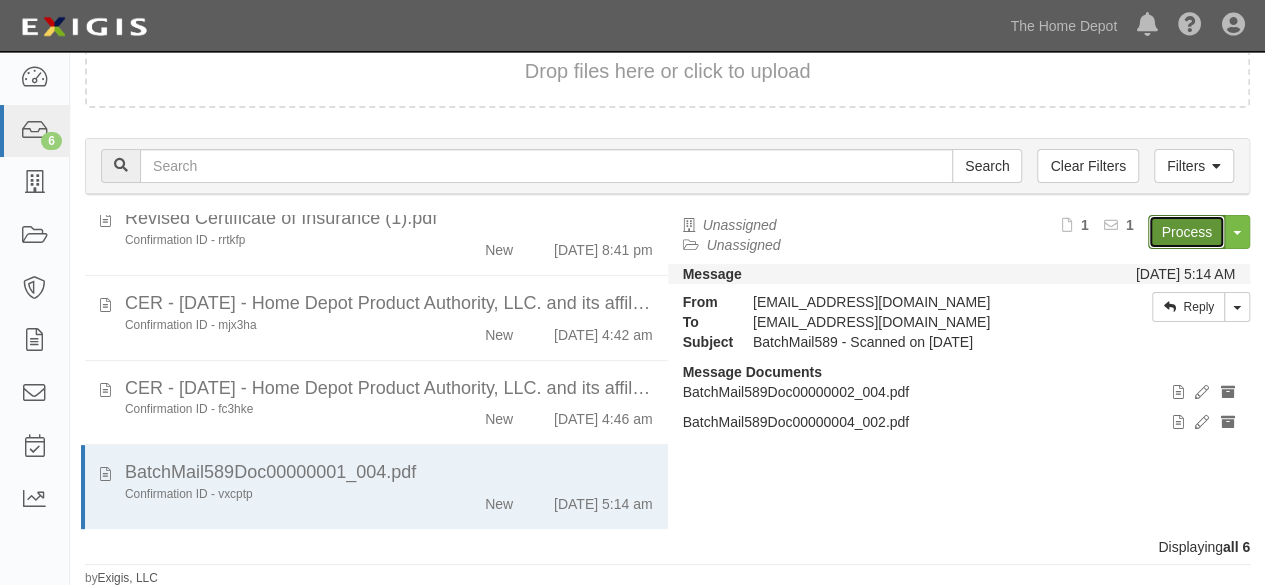 click on "Process" at bounding box center (1186, 232) 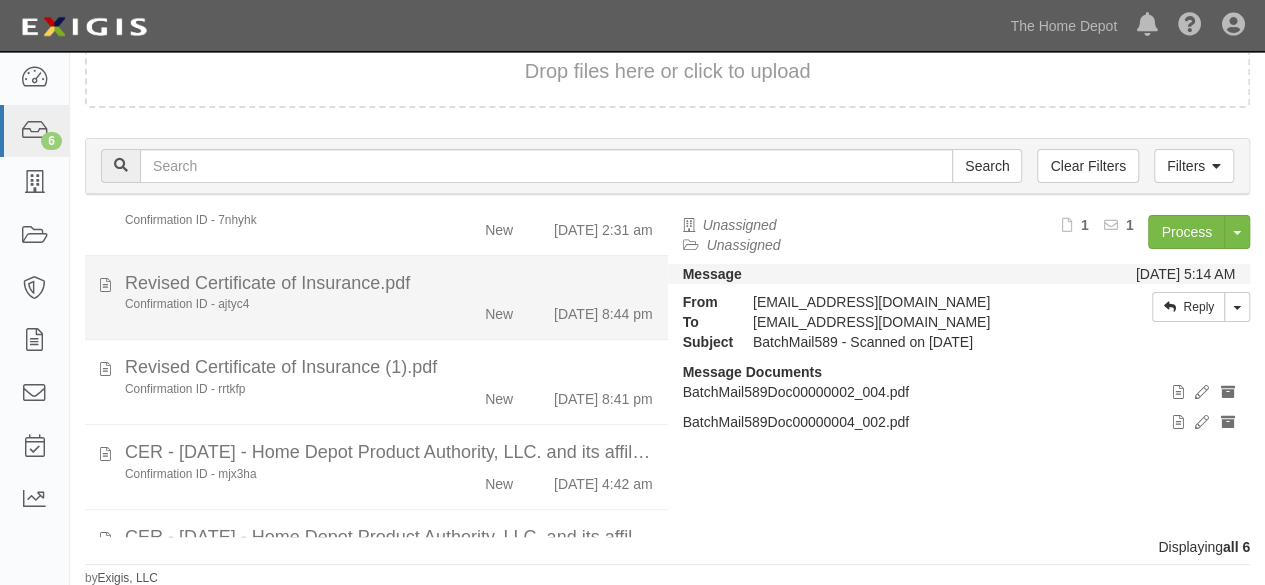 scroll, scrollTop: 0, scrollLeft: 0, axis: both 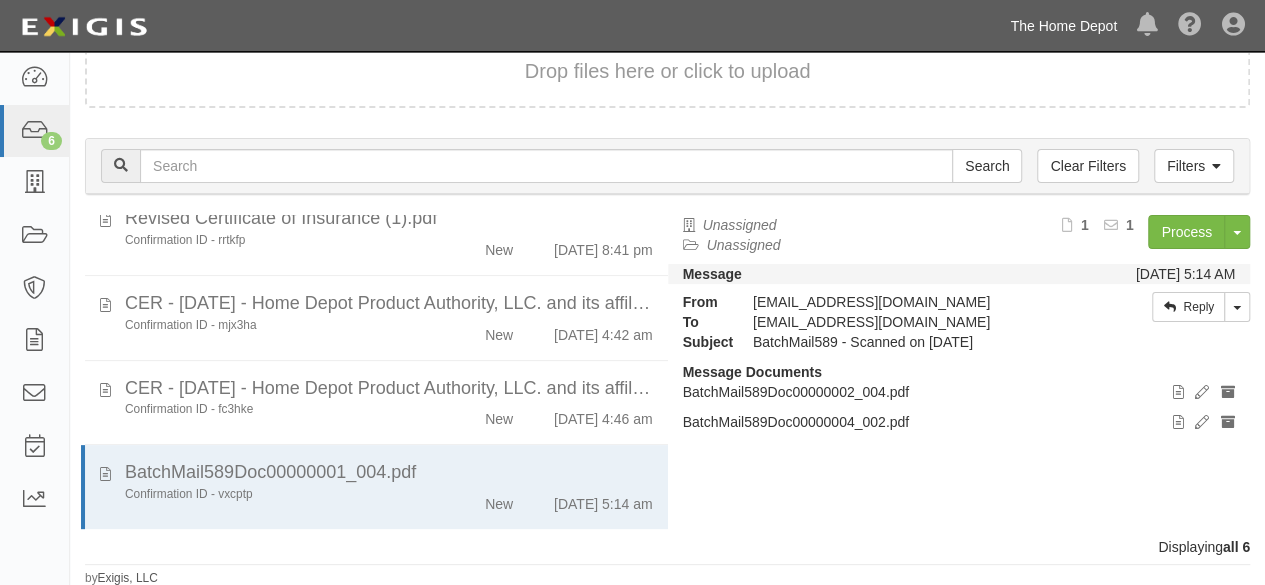 click on "The Home Depot" at bounding box center (1063, 26) 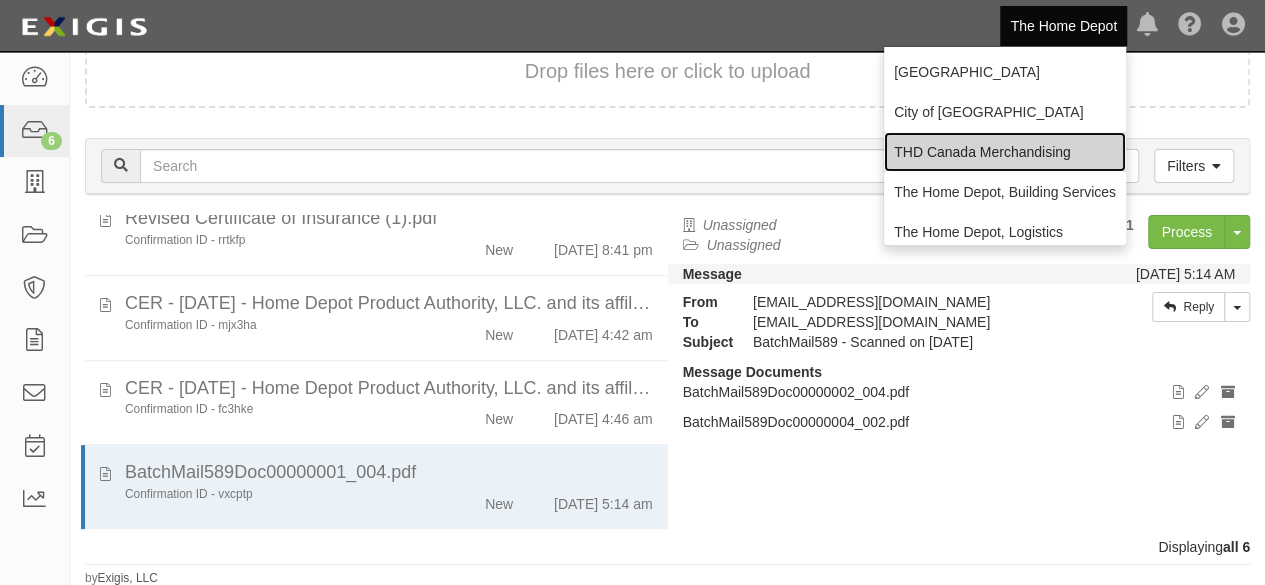 click on "THD Canada Merchandising" at bounding box center [1005, 152] 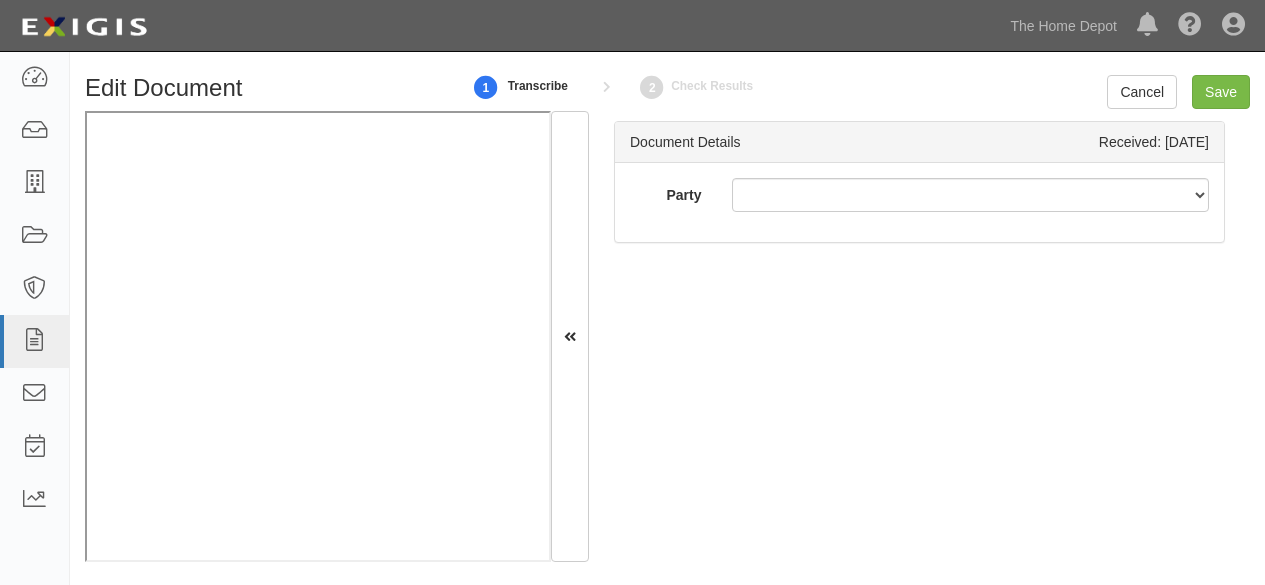 scroll, scrollTop: 0, scrollLeft: 0, axis: both 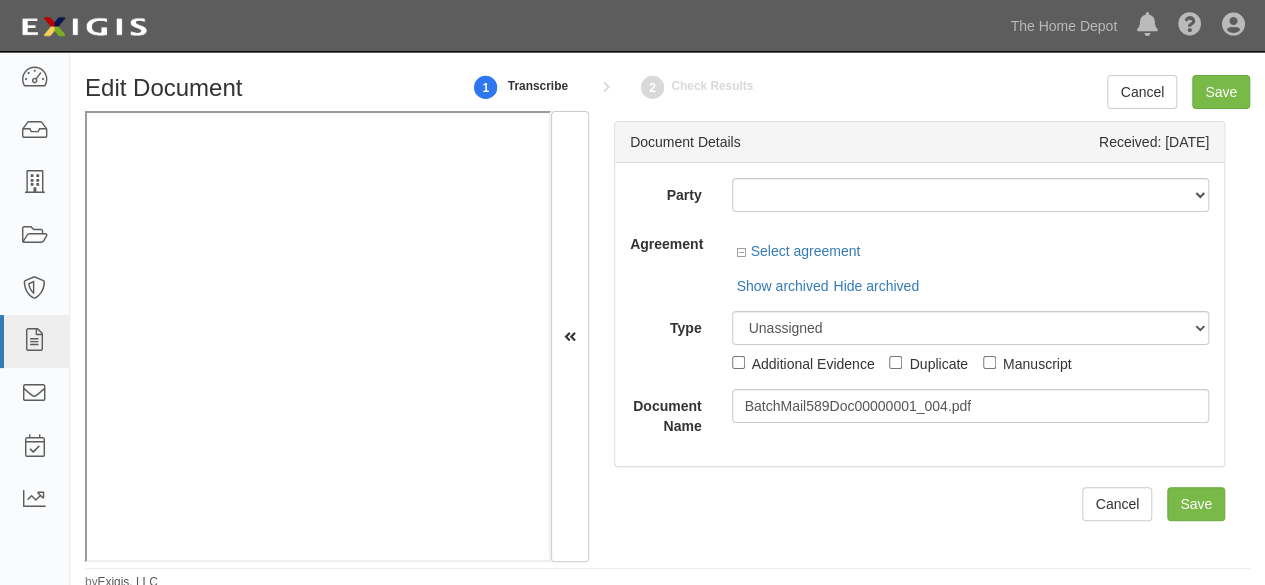click on "Party
1000576868 Ontario Inc.
10 STRAWBERRY STREET
115282 CANADA LTEE
11947907 Canada Inc. (MOD LIGHTING)
1200144519218
1234BUY.COM INC
1291 FURNITURES INC
16 GAUGE SINKS
1729897 ONTARIO INC. O/A
1791 Outdoor Lifestyle Group LLC
1837, LLC.
1888 MILLS LLC
1896424 ONTARIO INC
1JAY CAPITAL INC
1PERFECTCHOICE INC
1ST CHOICE FERTILIZER, I
2033784 ONTARIO INC.
21 ROCKS CORPORATION DBA
2614072 ONTARIO INC. (O/
2964-3277 QUEBEC INC
2B Poultry, LLC
2FUNGUYS
34 DECOR LLC
360 ELECTRICAL LLC
3B INTERNATIONAL LLC
3B TECH, INC.
3DROSE LLC
3I PRODUCTS, INC.
3M
3M
3M COMPANY
3Wood Wholesale, LLC
4077814 DELAWARE INC
4D CONCEPTS, INC
4dock LLC.
4KEEPS ROSES INC.
4 LIFE OUTDOOR INC
4MODERNHOME.COM LLC
4Q BRANDS LLC
5 HORIZONS GROUP LLC
5 SEASONS" at bounding box center (919, 307) 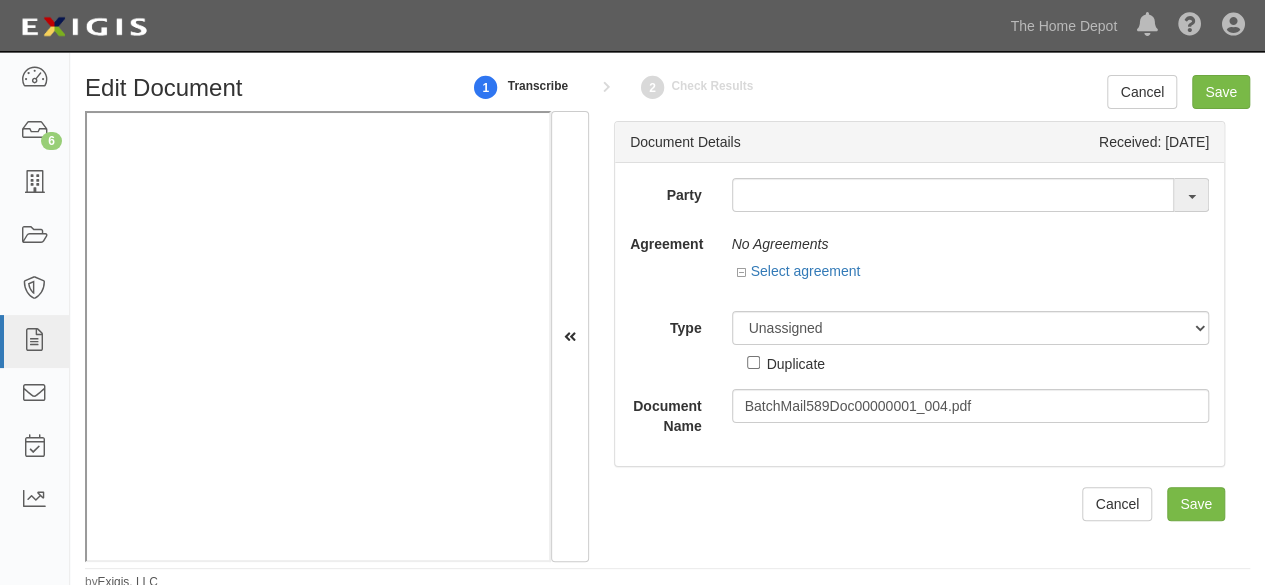 click on "Party
1000576868 Ontario Inc.
10 STRAWBERRY STREET
115282 CANADA LTEE
11947907 Canada Inc. (MOD LIGHTING)
1200144519218
1234BUY.COM INC
1291 FURNITURES INC
16 GAUGE SINKS
1729897 ONTARIO INC. O/A
1791 Outdoor Lifestyle Group LLC
1837, LLC.
1888 MILLS LLC
1896424 ONTARIO INC
1JAY CAPITAL INC
1PERFECTCHOICE INC
1ST CHOICE FERTILIZER, I
2033784 ONTARIO INC.
21 ROCKS CORPORATION DBA
2614072 ONTARIO INC. (O/
2964-3277 QUEBEC INC
2B Poultry, LLC
2FUNGUYS
34 DECOR LLC
360 ELECTRICAL LLC
3B INTERNATIONAL LLC
3B TECH, INC.
3DROSE LLC
3I PRODUCTS, INC.
3M
3M
3M COMPANY
3Wood Wholesale, LLC
4077814 DELAWARE INC
4D CONCEPTS, INC
4dock LLC.
4KEEPS ROSES INC." at bounding box center [919, 307] 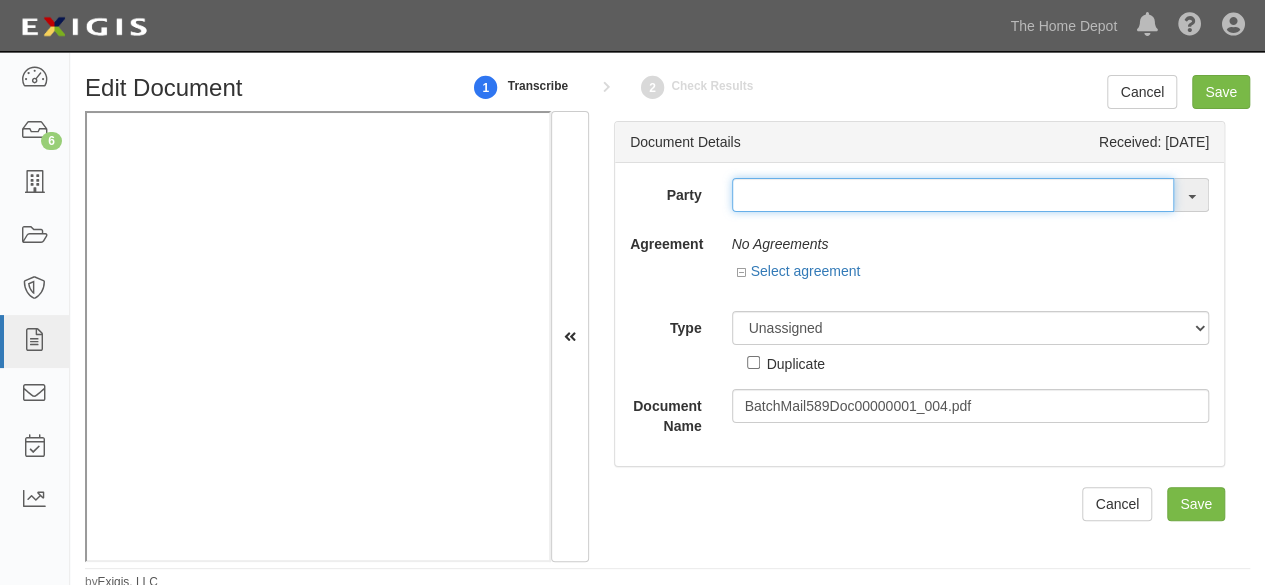 click at bounding box center [953, 195] 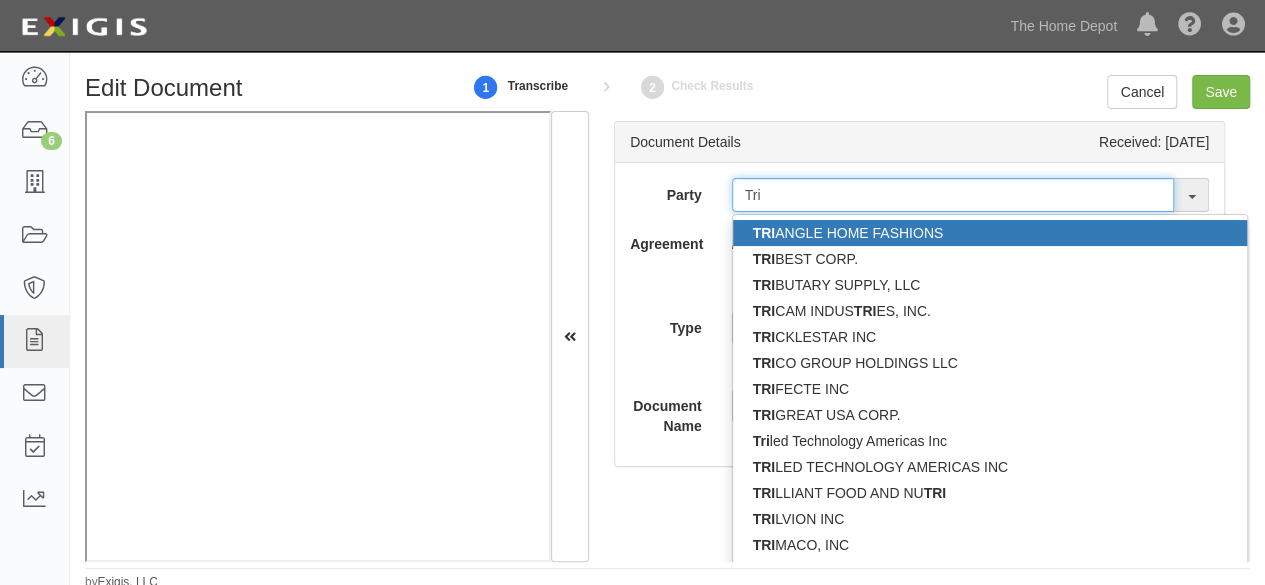 type on "Trin" 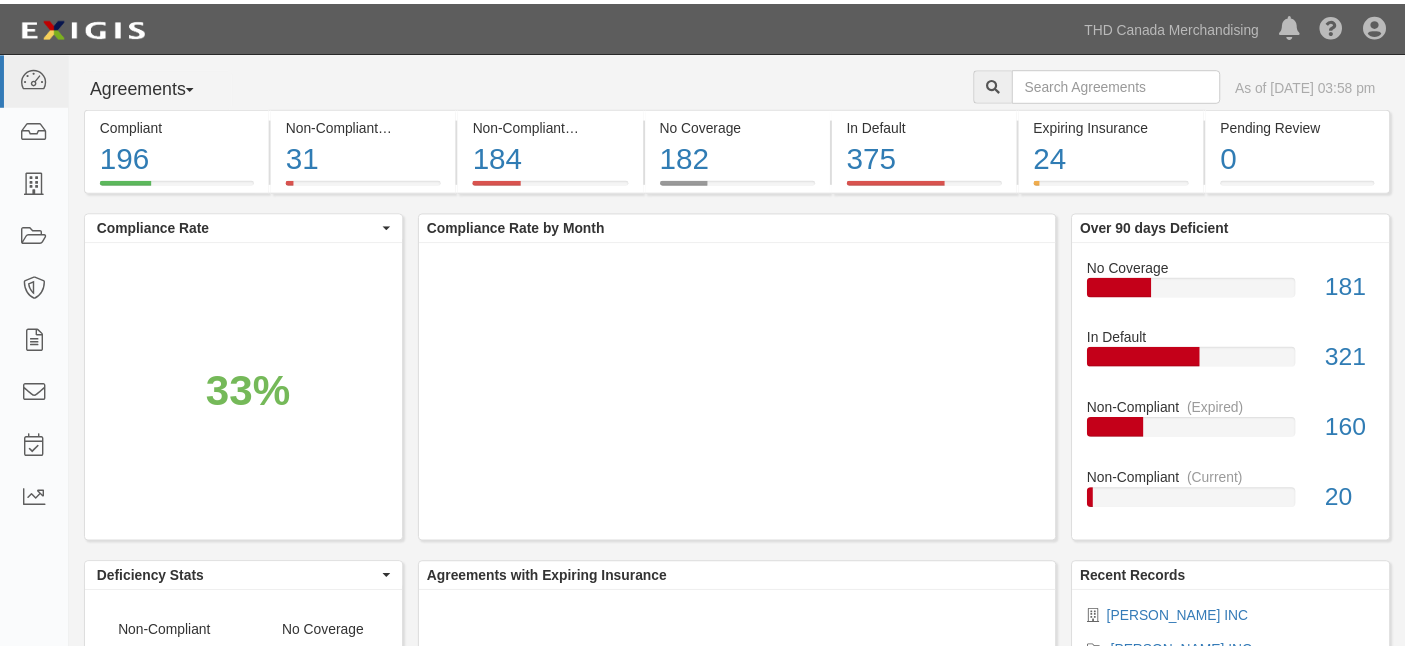 scroll, scrollTop: 0, scrollLeft: 0, axis: both 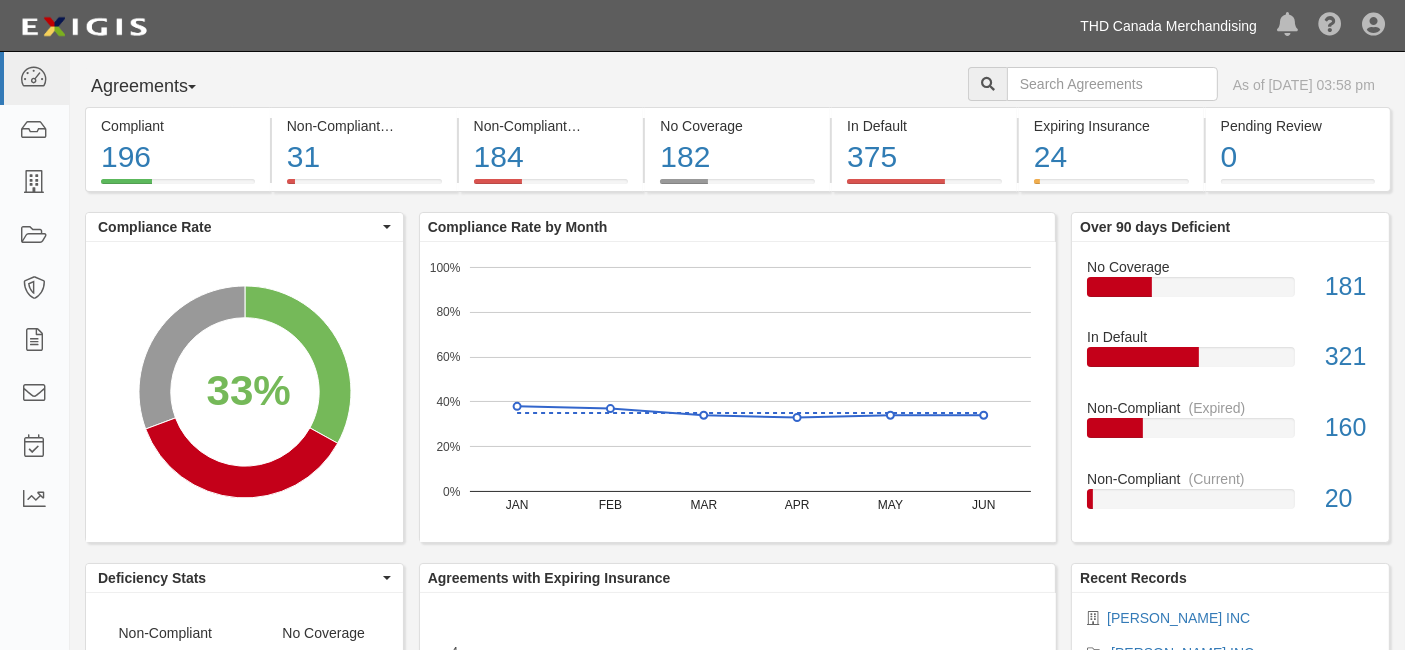 click on "THD Canada Merchandising" at bounding box center [1168, 26] 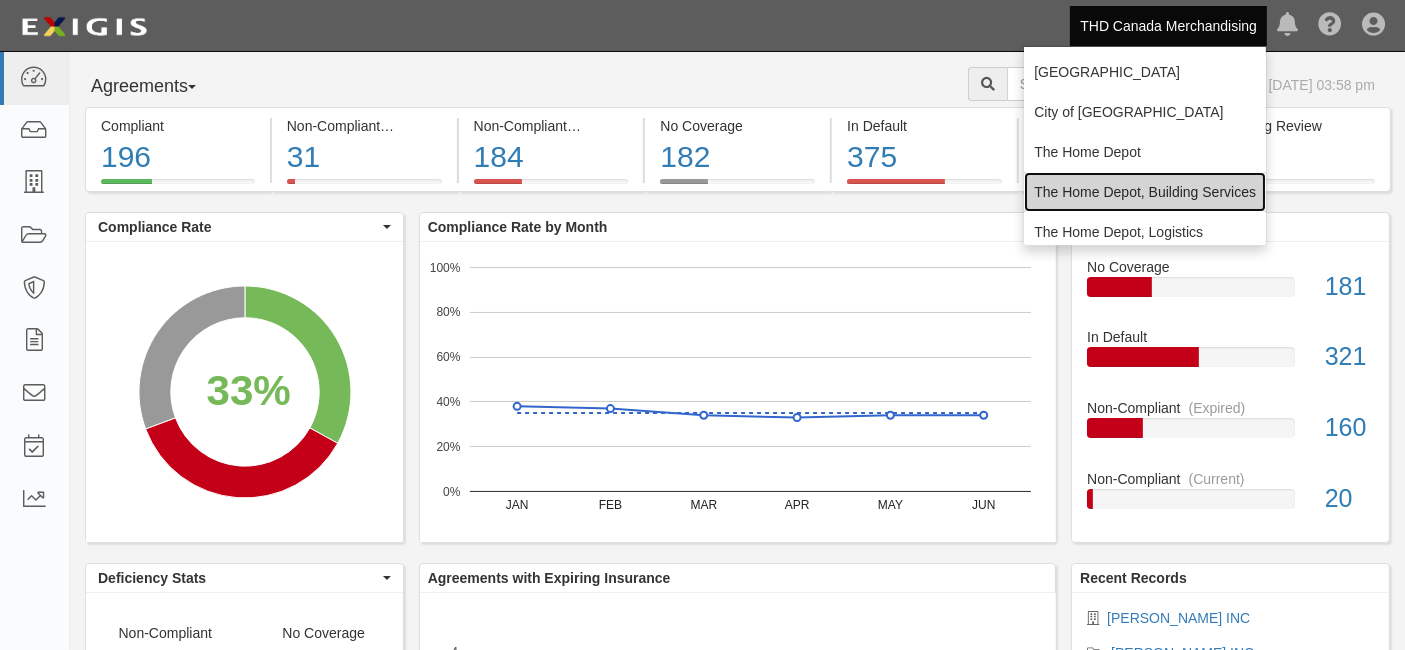 click on "The Home Depot, Building Services" at bounding box center [1145, 192] 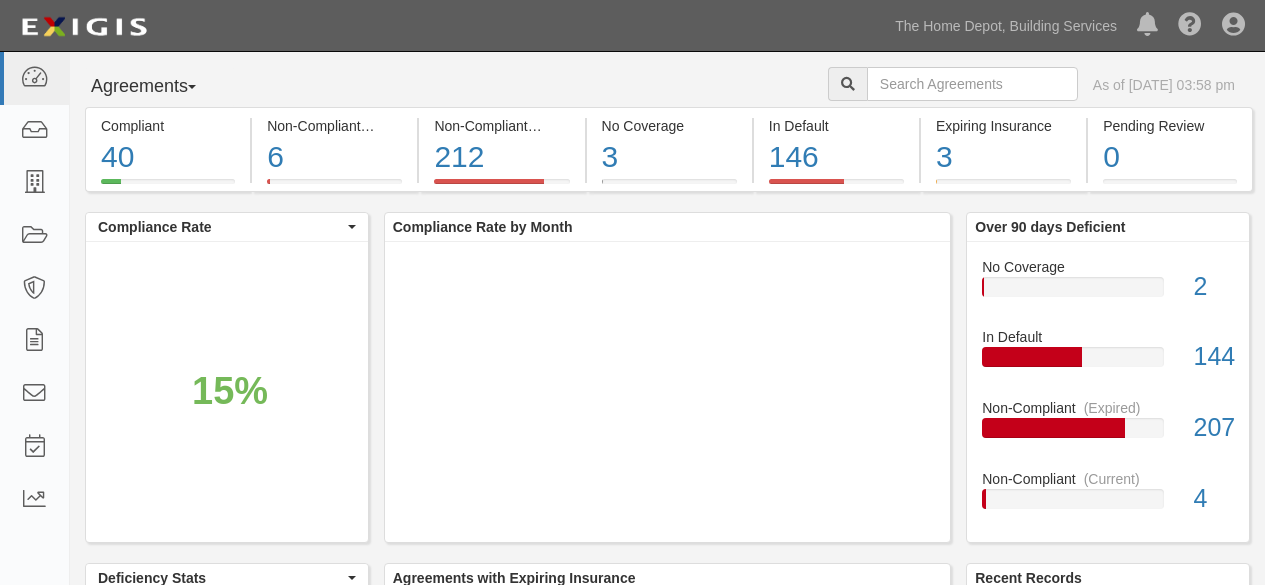 scroll, scrollTop: 0, scrollLeft: 0, axis: both 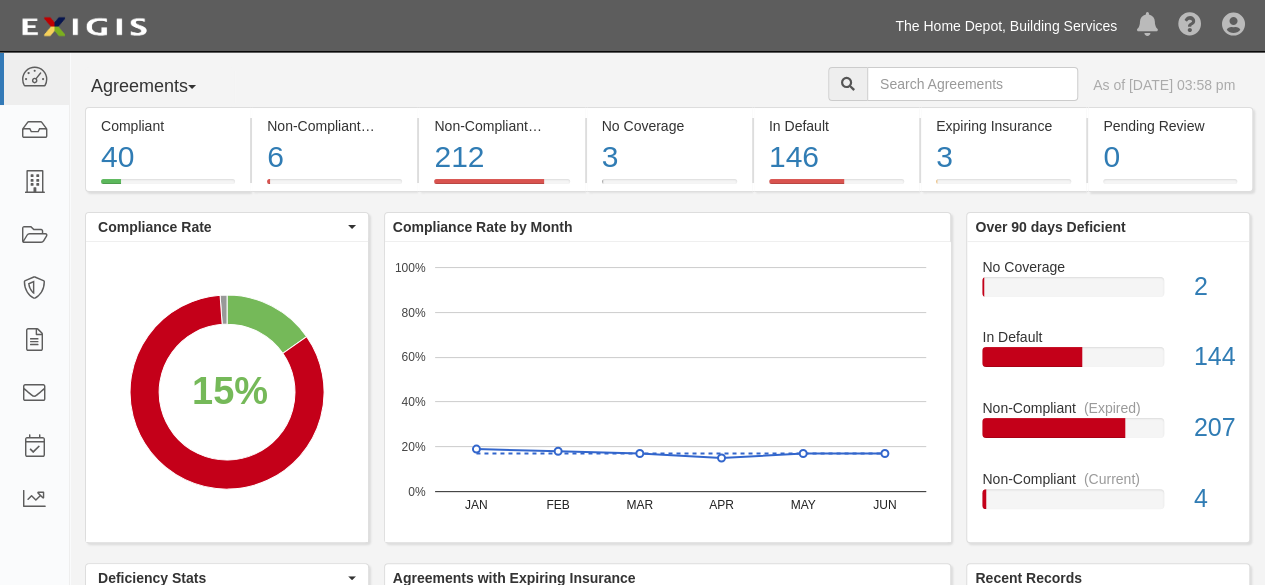 click on "The Home Depot, Building Services" at bounding box center (1006, 26) 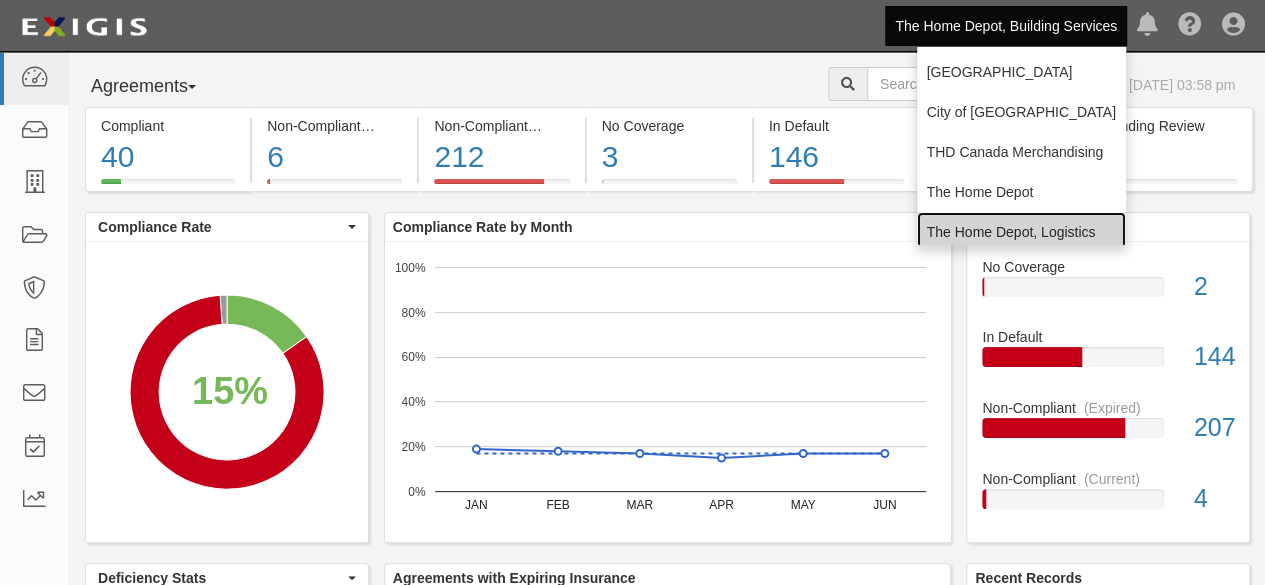 click on "The Home Depot, Logistics" at bounding box center [1021, 232] 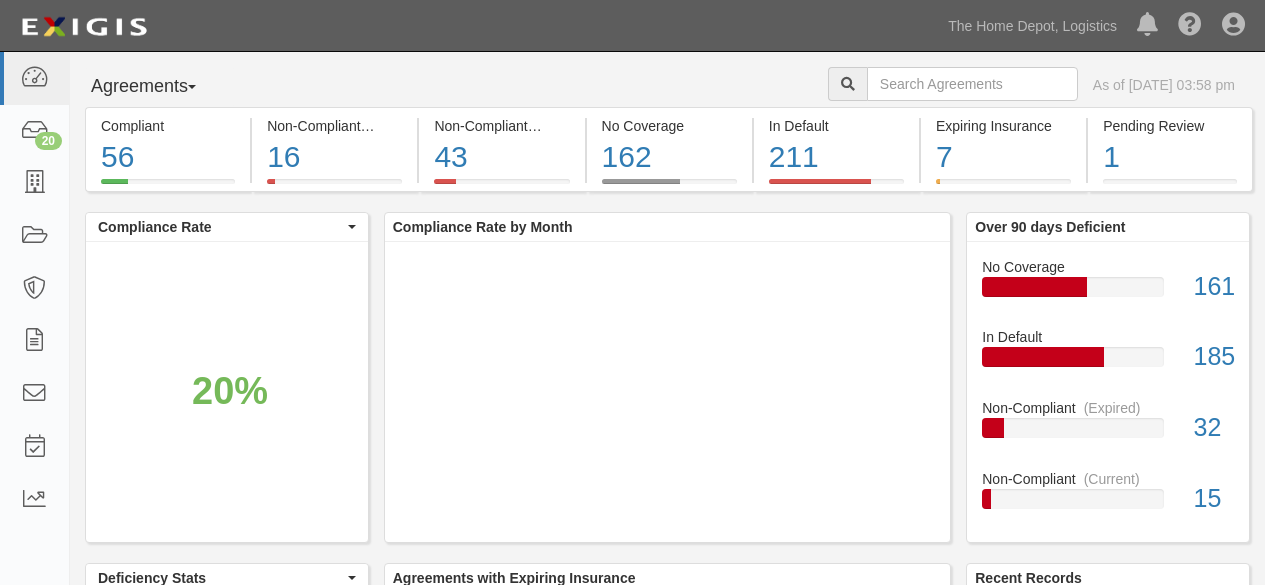 scroll, scrollTop: 0, scrollLeft: 0, axis: both 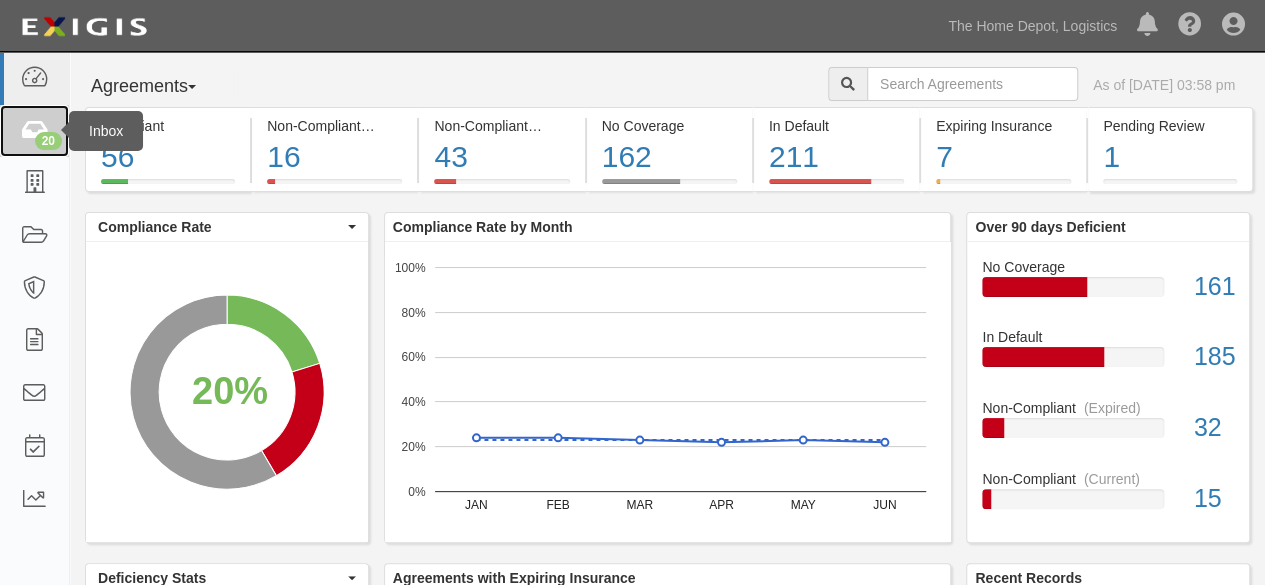 click on "20" at bounding box center (48, 141) 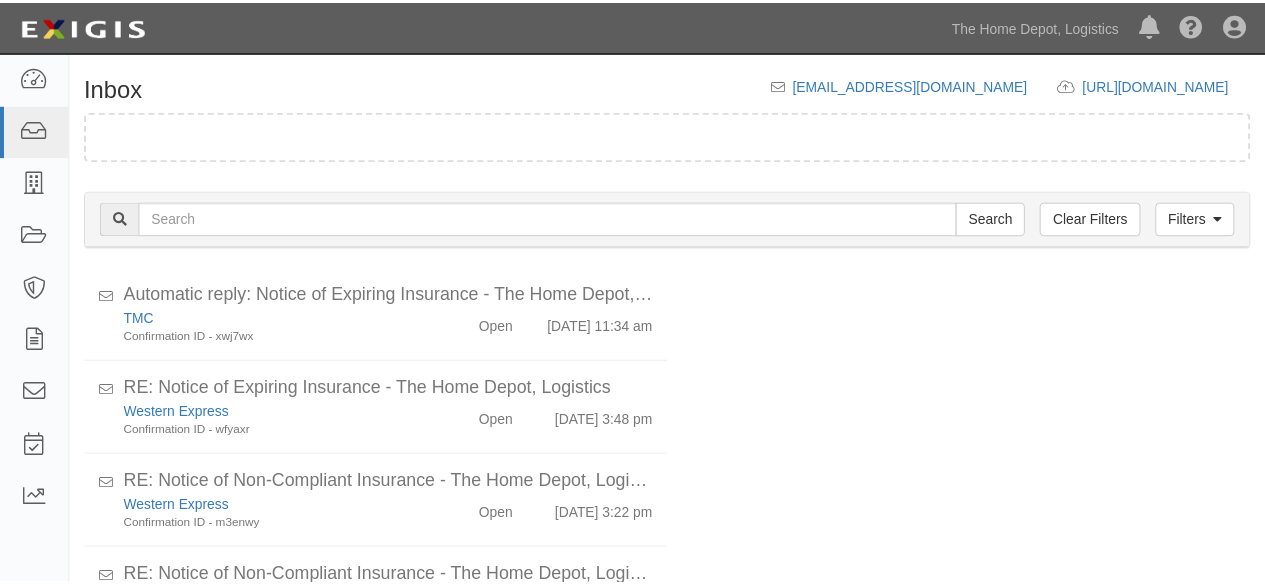 scroll, scrollTop: 0, scrollLeft: 0, axis: both 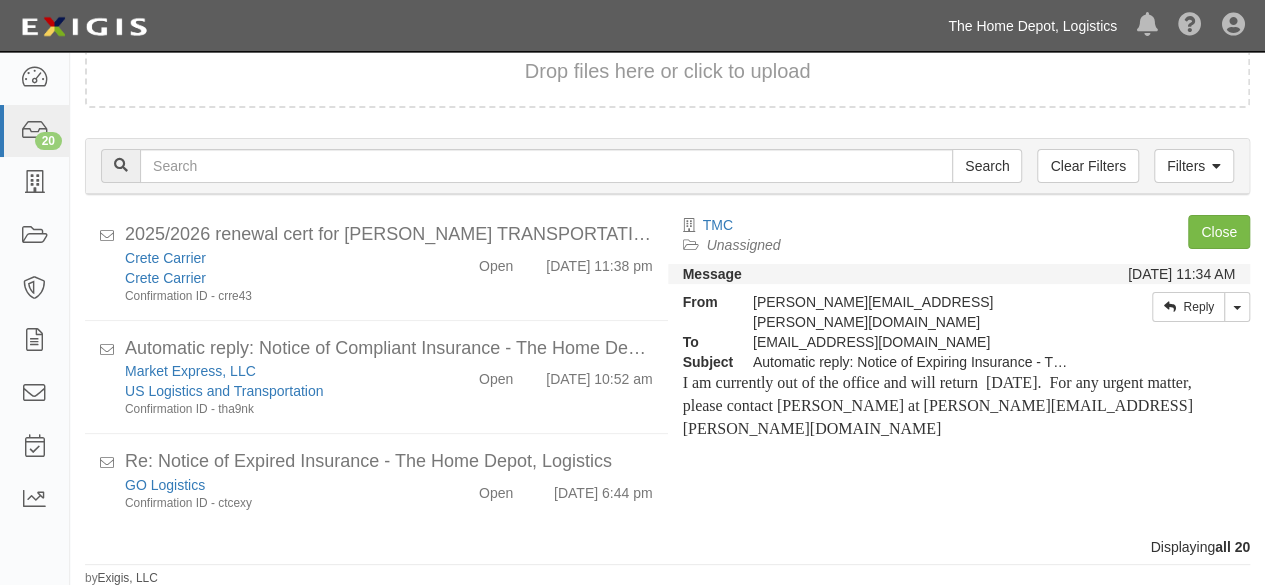 click on "The Home Depot, Logistics" at bounding box center [1032, 26] 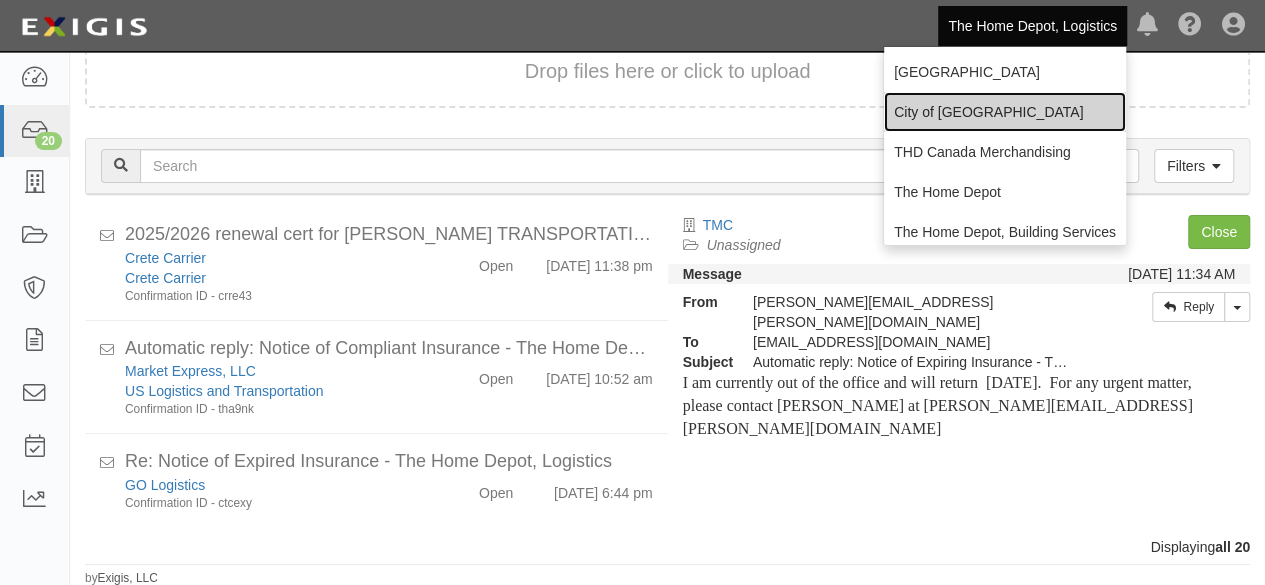 click on "City of [GEOGRAPHIC_DATA]" at bounding box center (1005, 112) 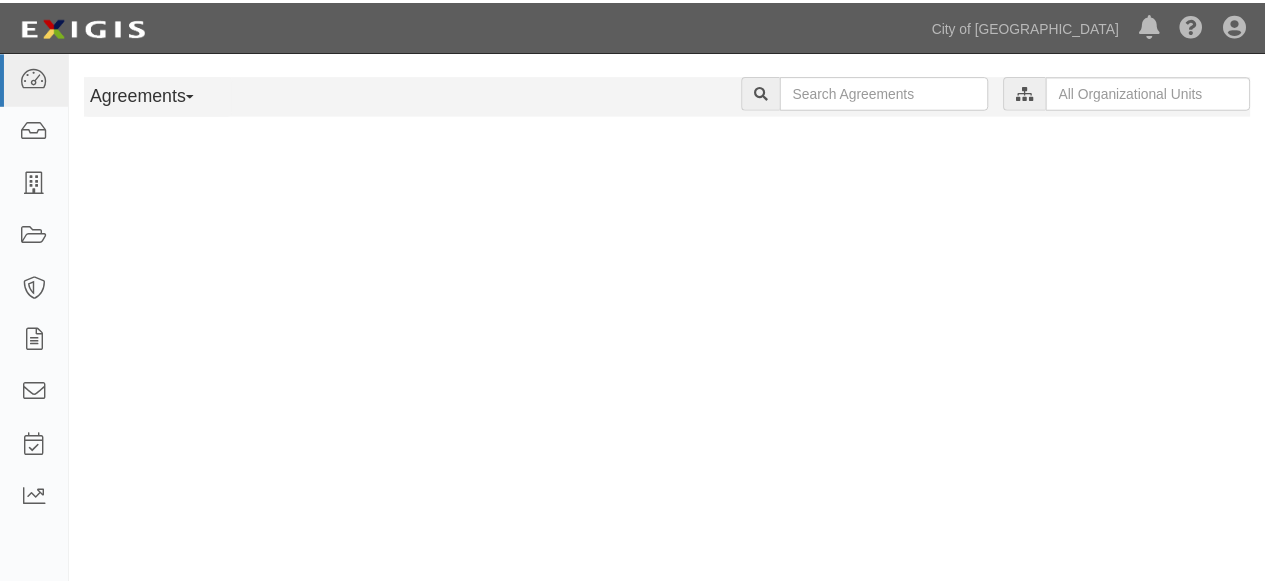 scroll, scrollTop: 0, scrollLeft: 0, axis: both 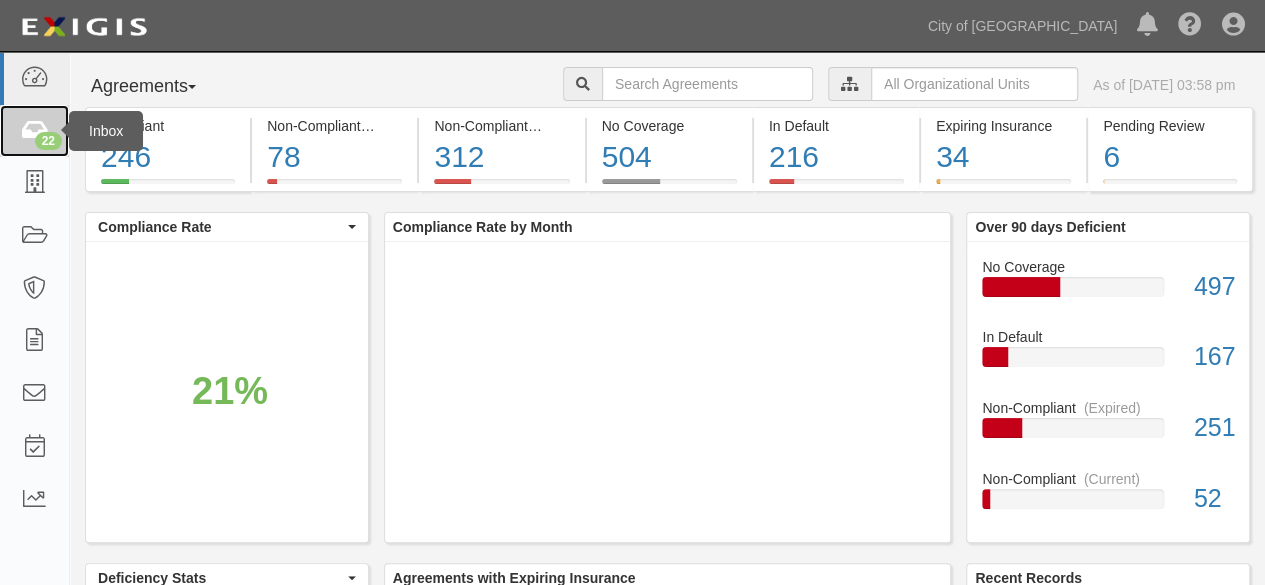 click on "22" at bounding box center (48, 141) 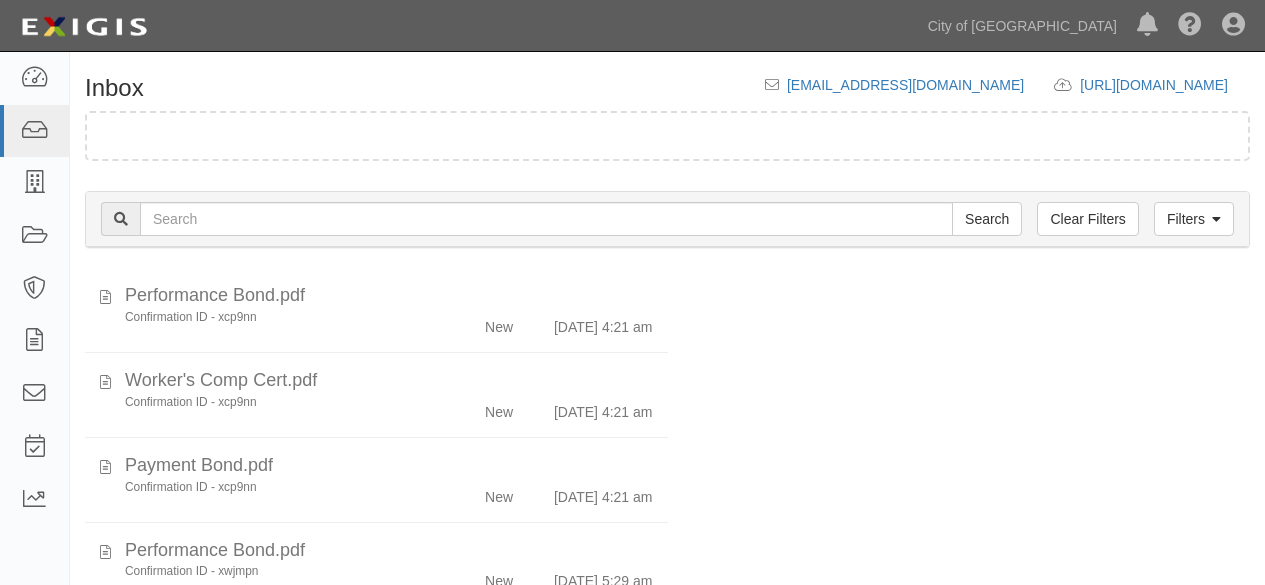 scroll, scrollTop: 0, scrollLeft: 0, axis: both 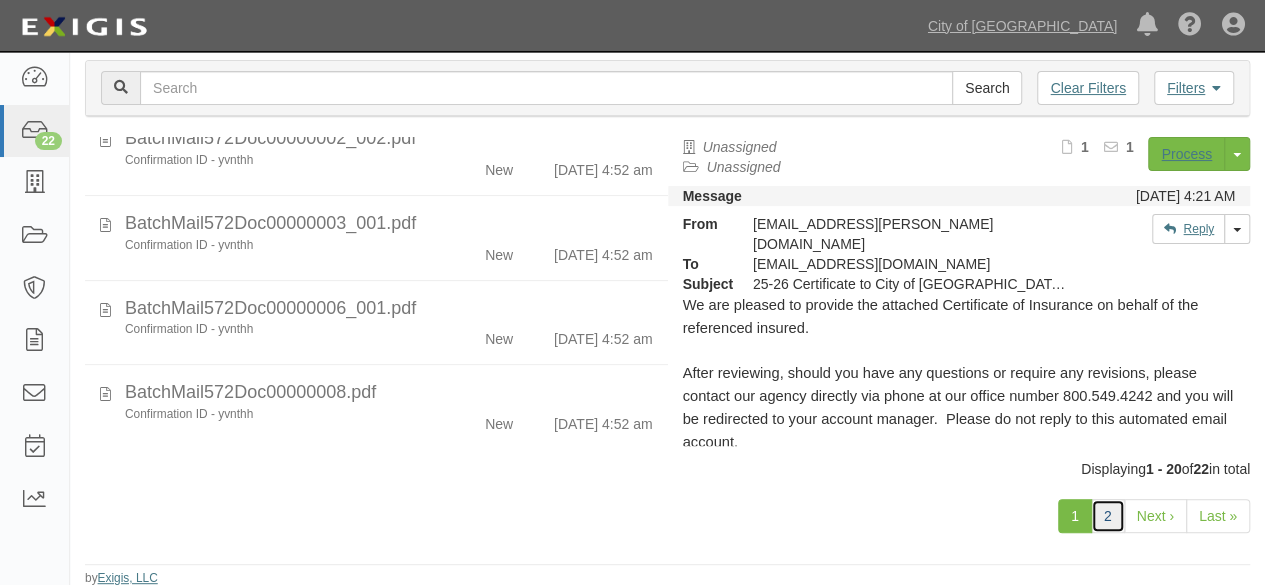 click on "2" at bounding box center [1108, 516] 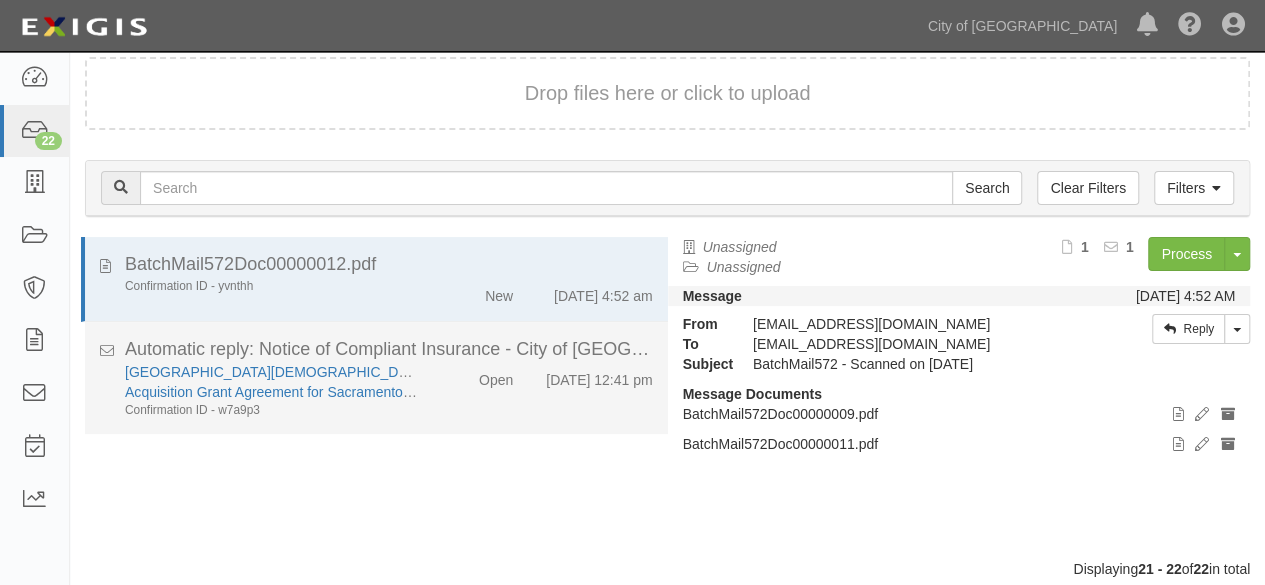 scroll, scrollTop: 154, scrollLeft: 0, axis: vertical 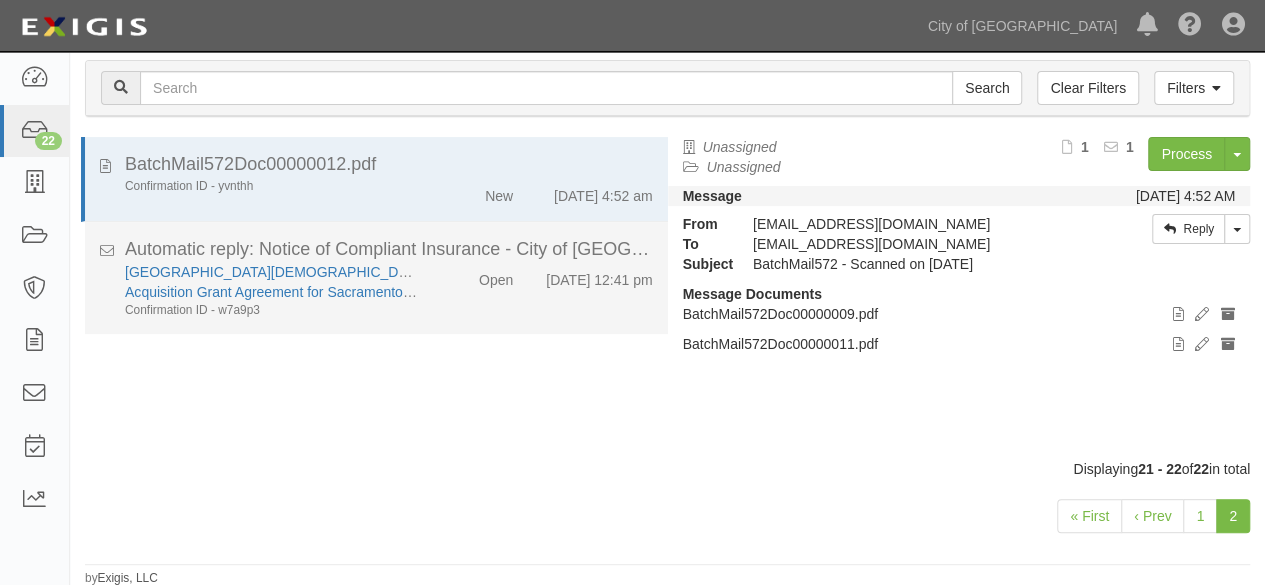 click on "Confirmation ID - w7a9p3" 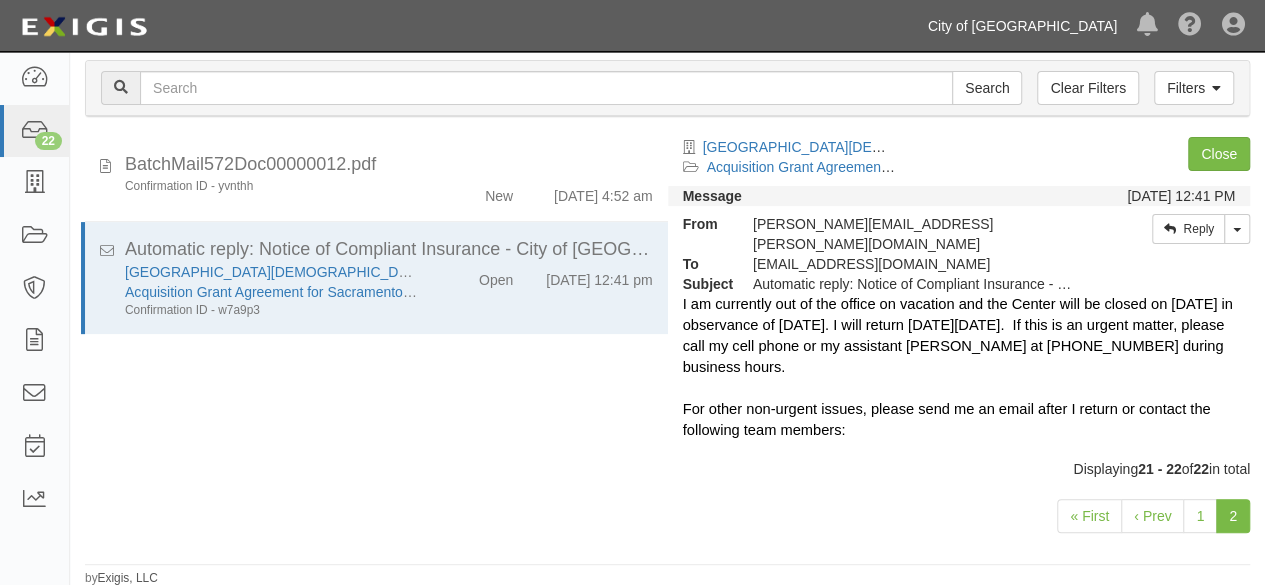 click on "City of [GEOGRAPHIC_DATA]" at bounding box center [1022, 26] 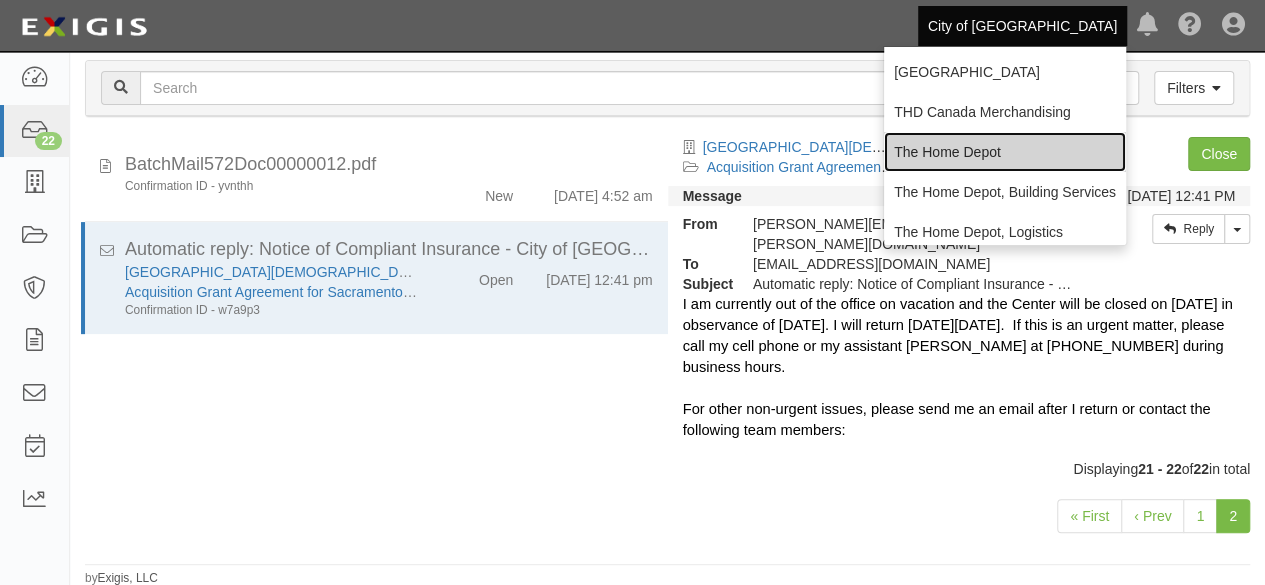 click on "The Home Depot" at bounding box center [1005, 152] 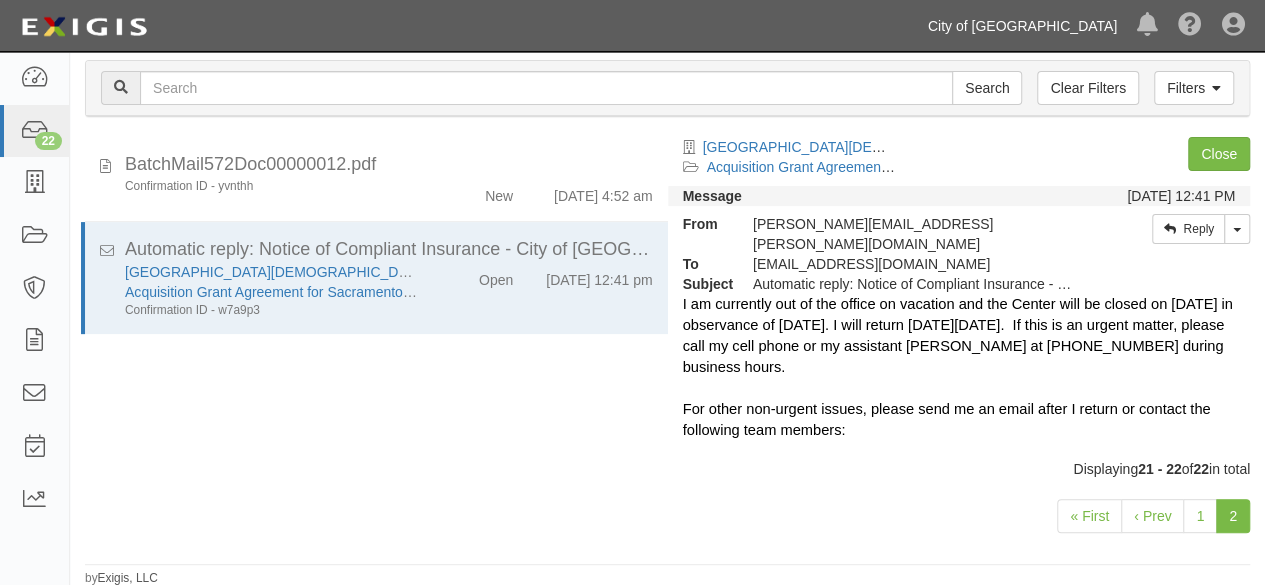click on "City of [GEOGRAPHIC_DATA]" at bounding box center (1022, 26) 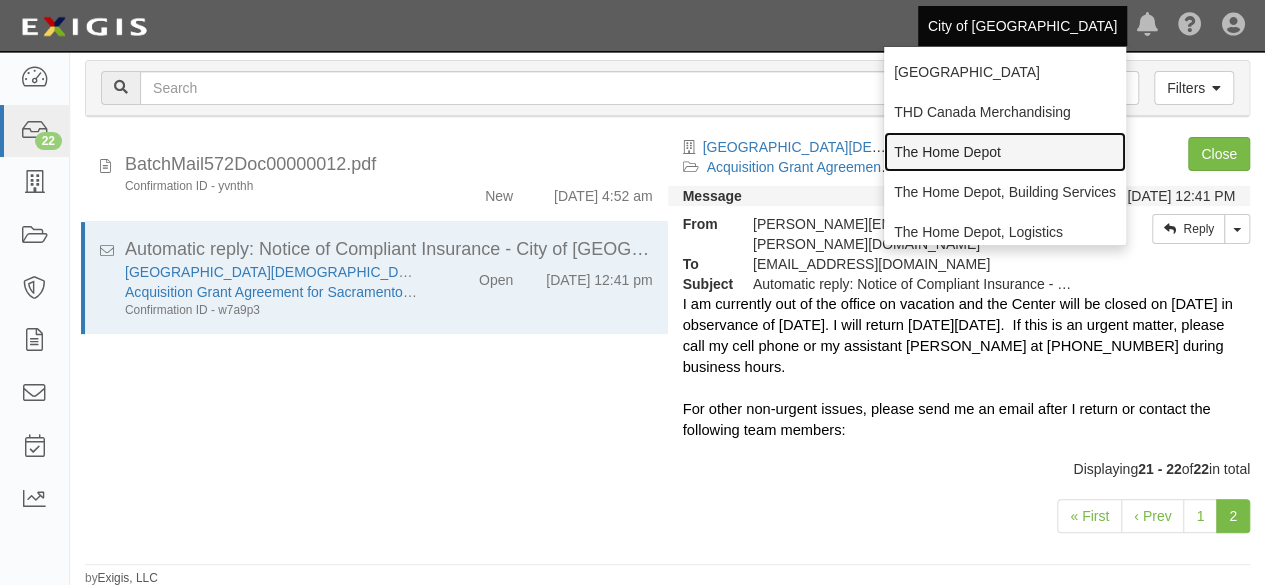 click on "The Home Depot" at bounding box center (1005, 152) 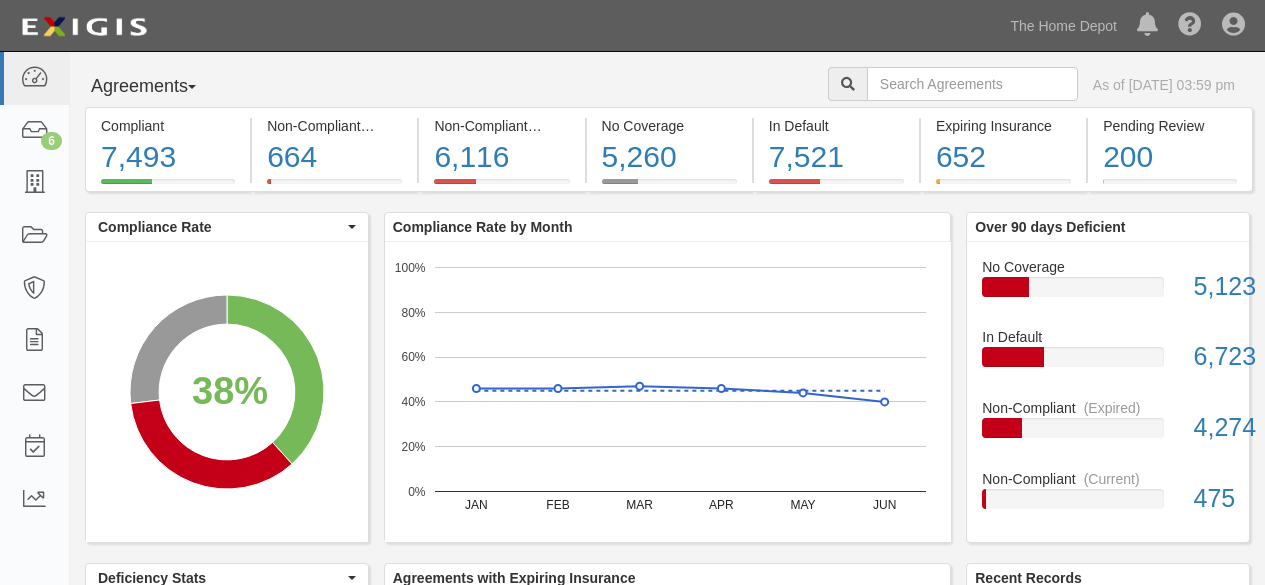 scroll, scrollTop: 0, scrollLeft: 0, axis: both 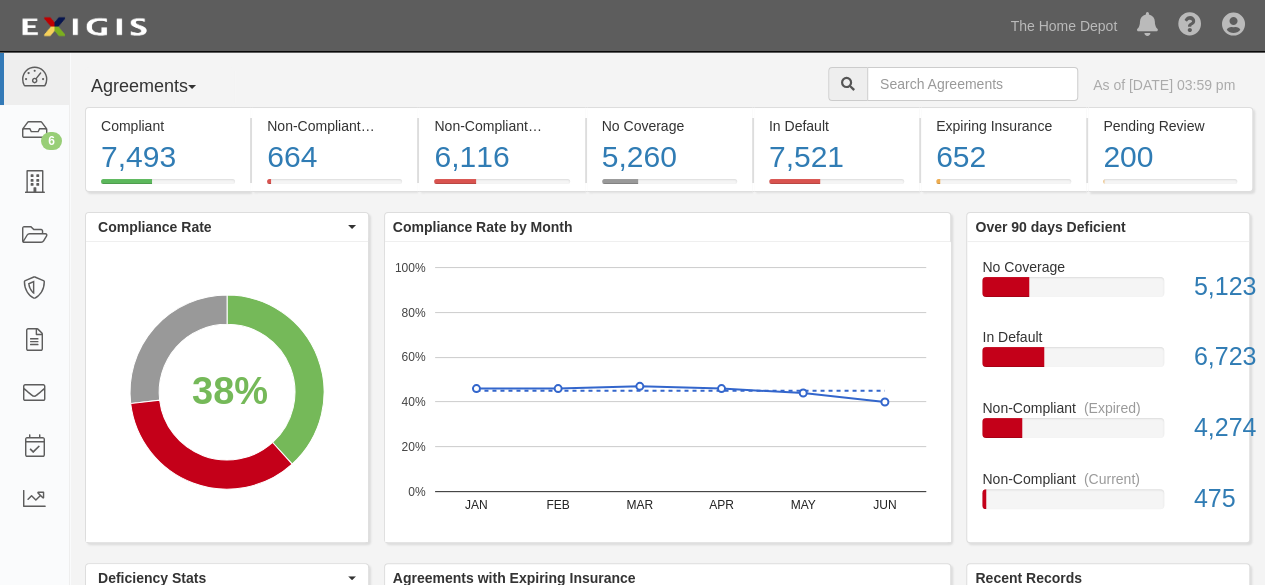 drag, startPoint x: 0, startPoint y: 0, endPoint x: 941, endPoint y: 584, distance: 1107.4913 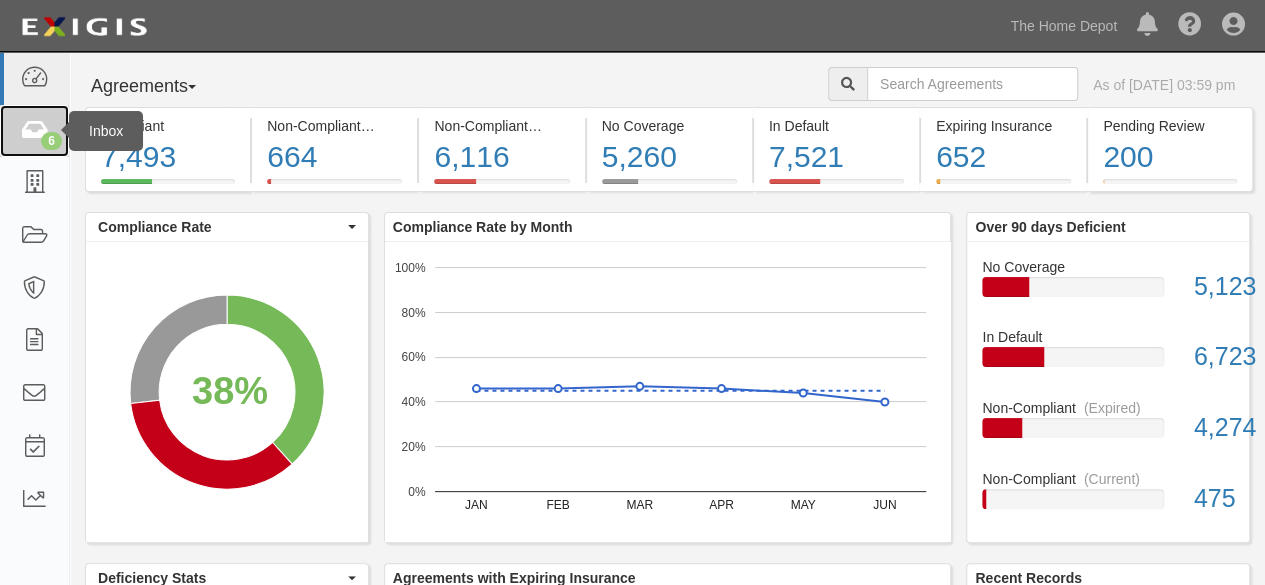 click at bounding box center (34, 131) 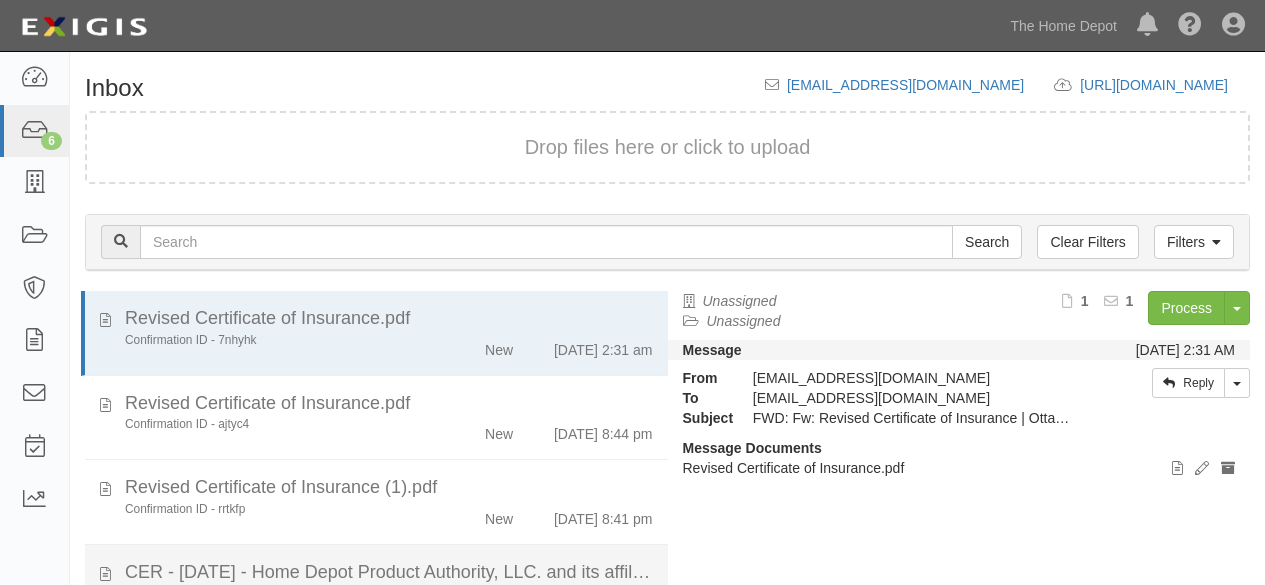 scroll, scrollTop: 0, scrollLeft: 0, axis: both 